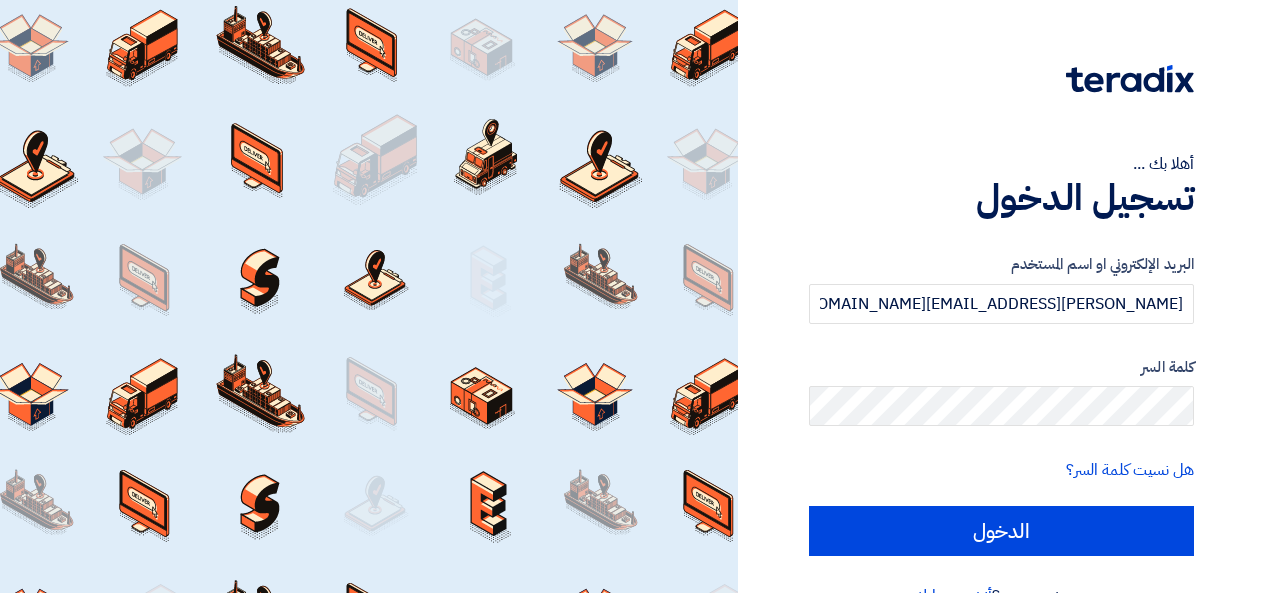 scroll, scrollTop: 0, scrollLeft: 0, axis: both 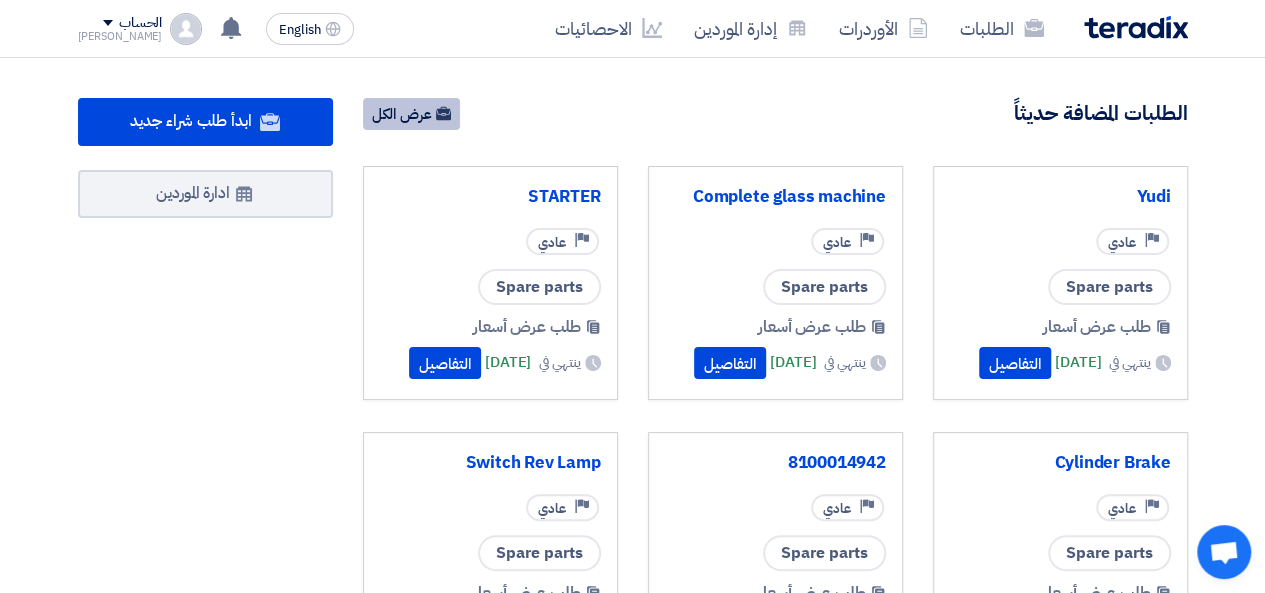 click on "عرض الكل" 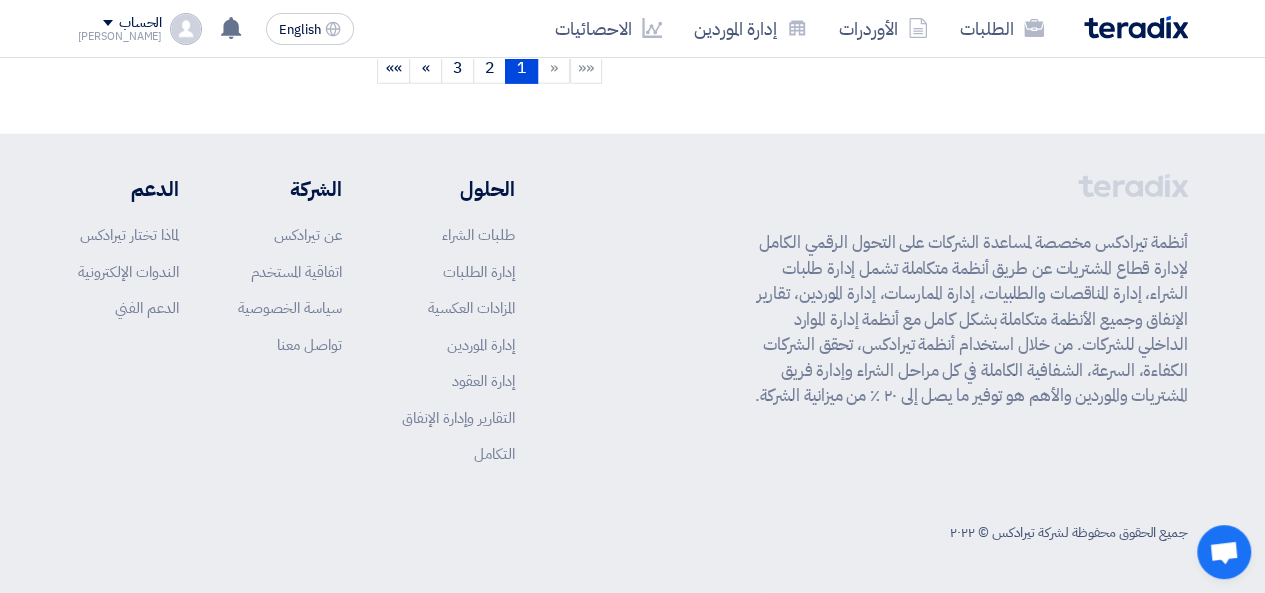 scroll, scrollTop: 2333, scrollLeft: 0, axis: vertical 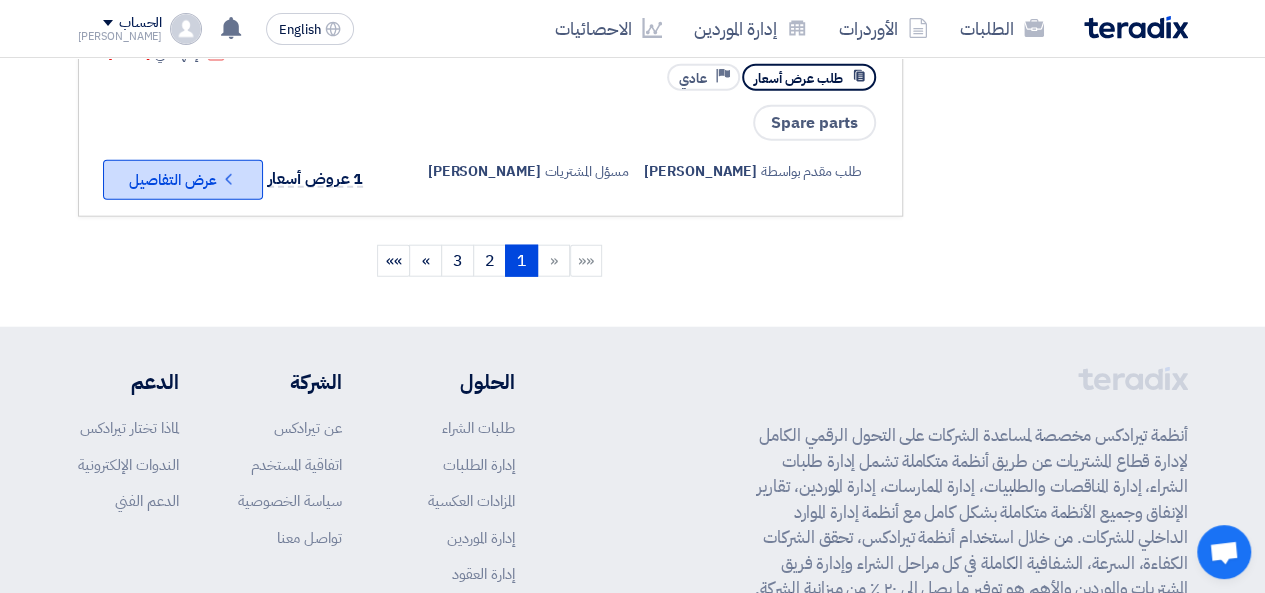 click on "Check details
عرض التفاصيل" 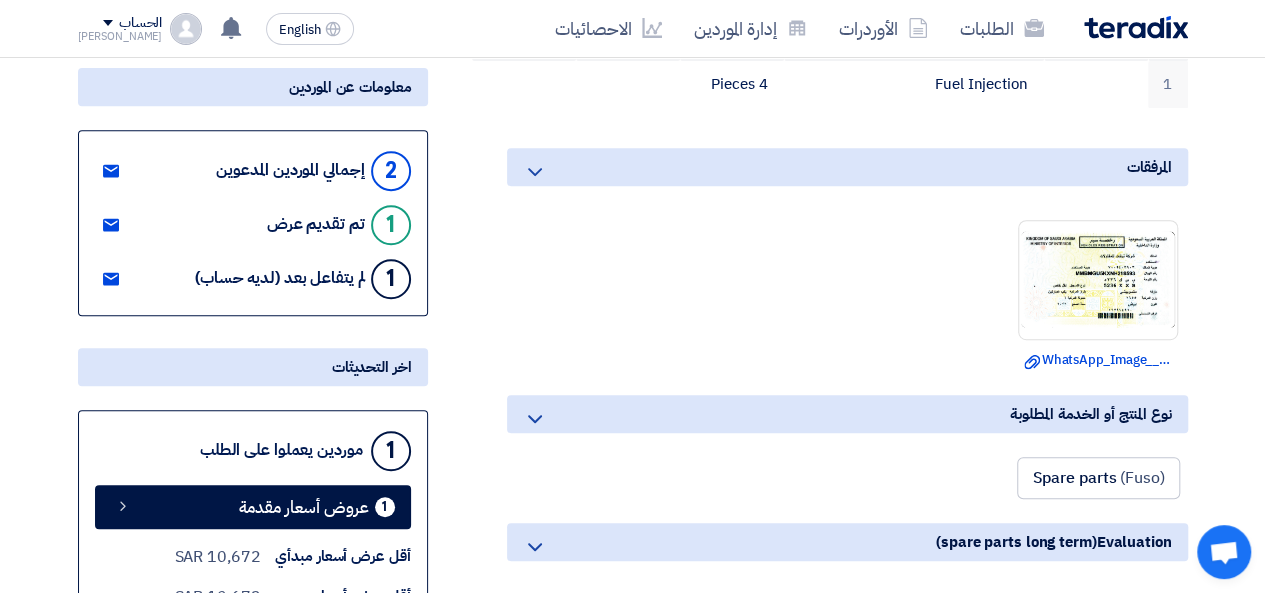 scroll, scrollTop: 666, scrollLeft: 0, axis: vertical 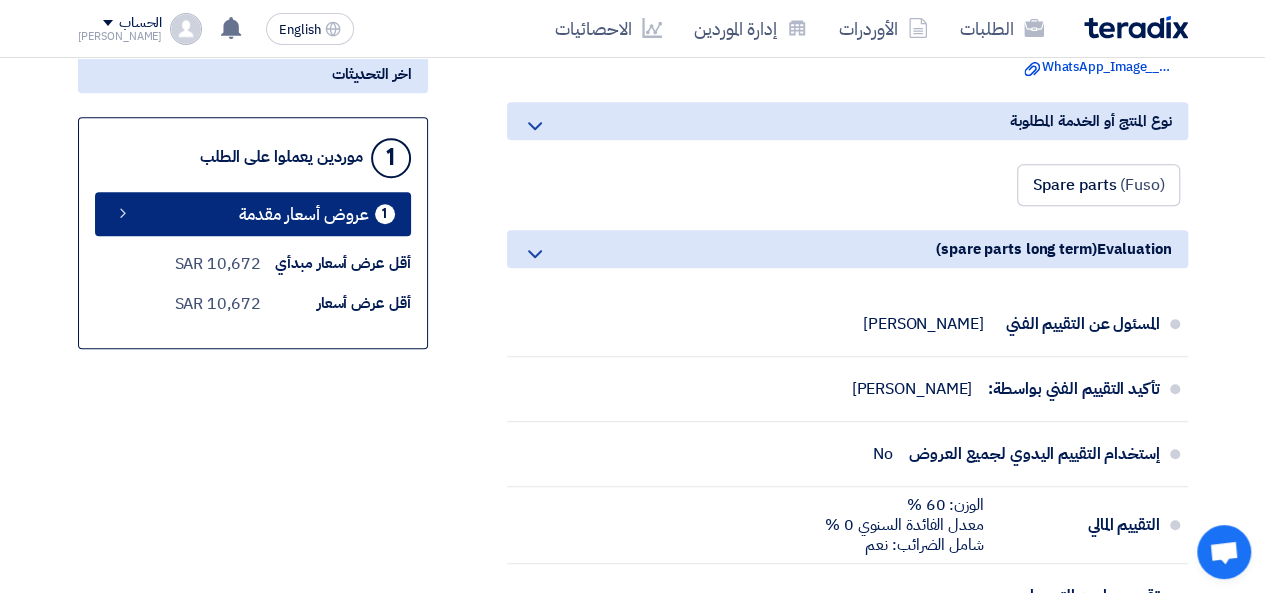 click on "1
عروض أسعار مقدمة" 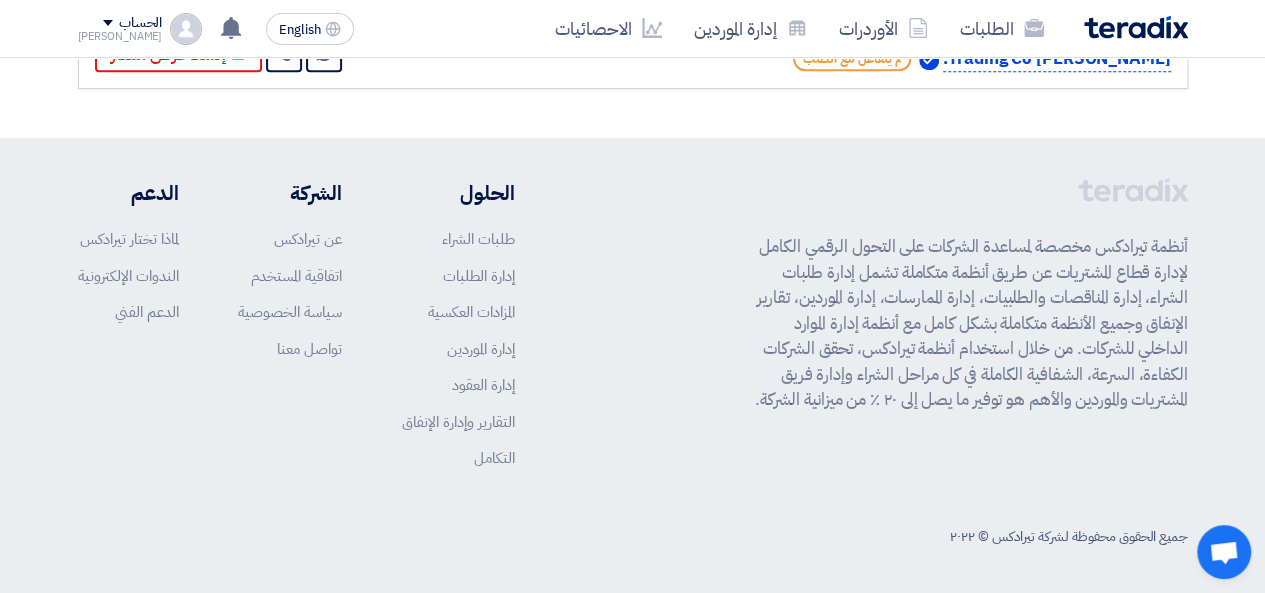 scroll, scrollTop: 233, scrollLeft: 0, axis: vertical 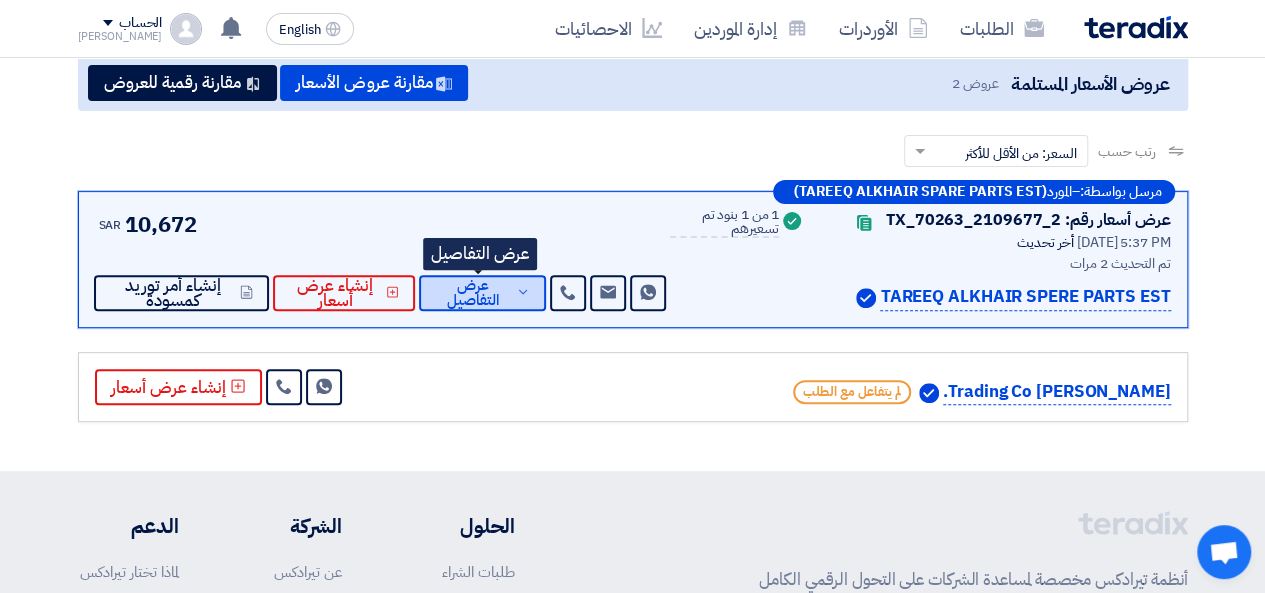 click on "عرض التفاصيل" at bounding box center (473, 293) 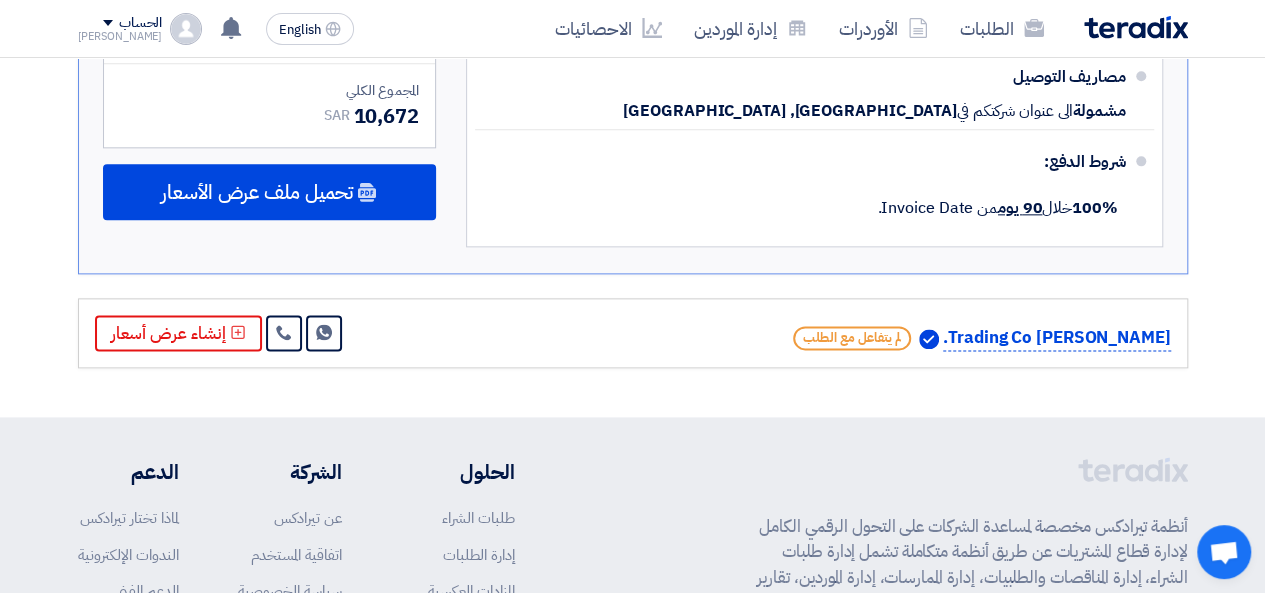 scroll, scrollTop: 1233, scrollLeft: 0, axis: vertical 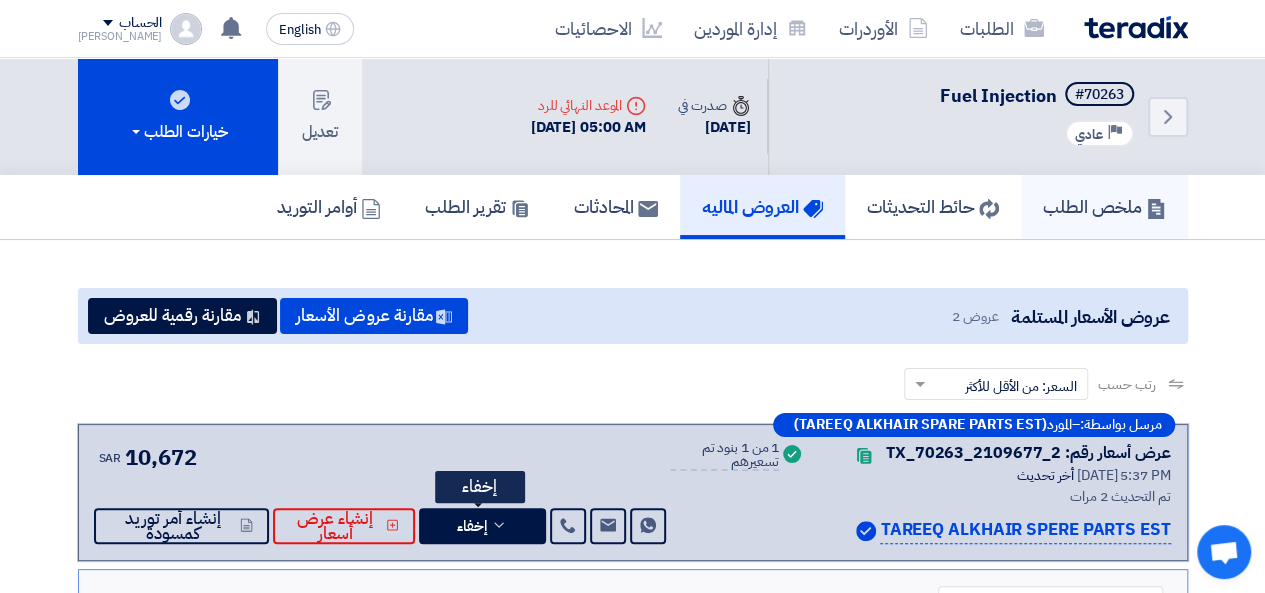 click on "ملخص الطلب" 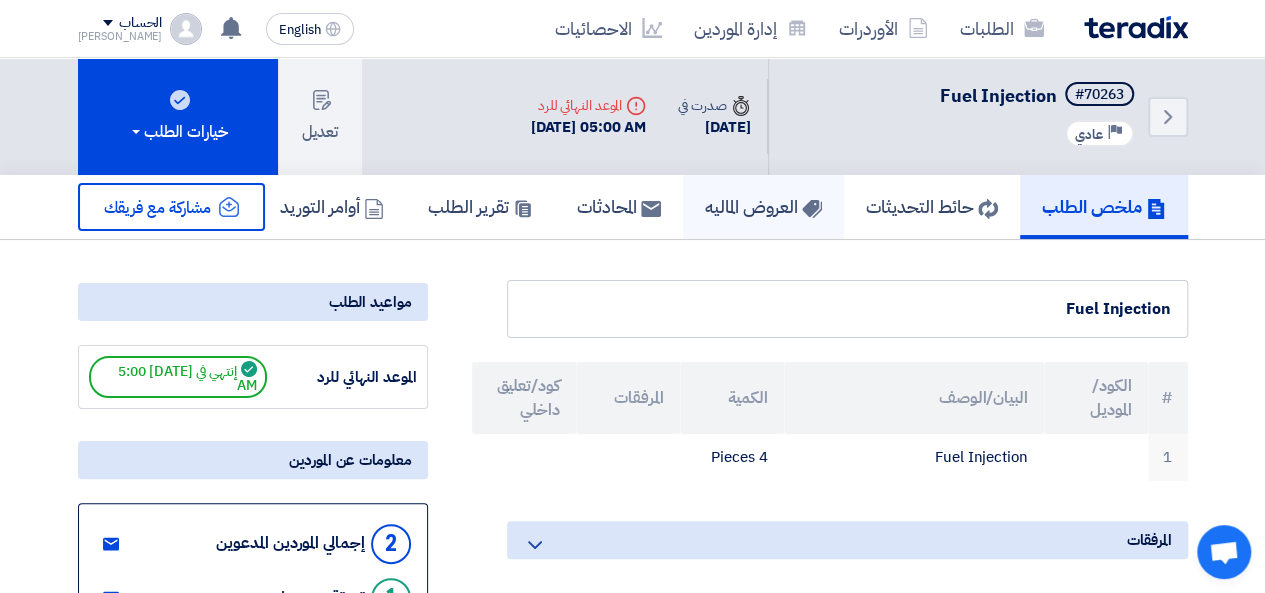 click 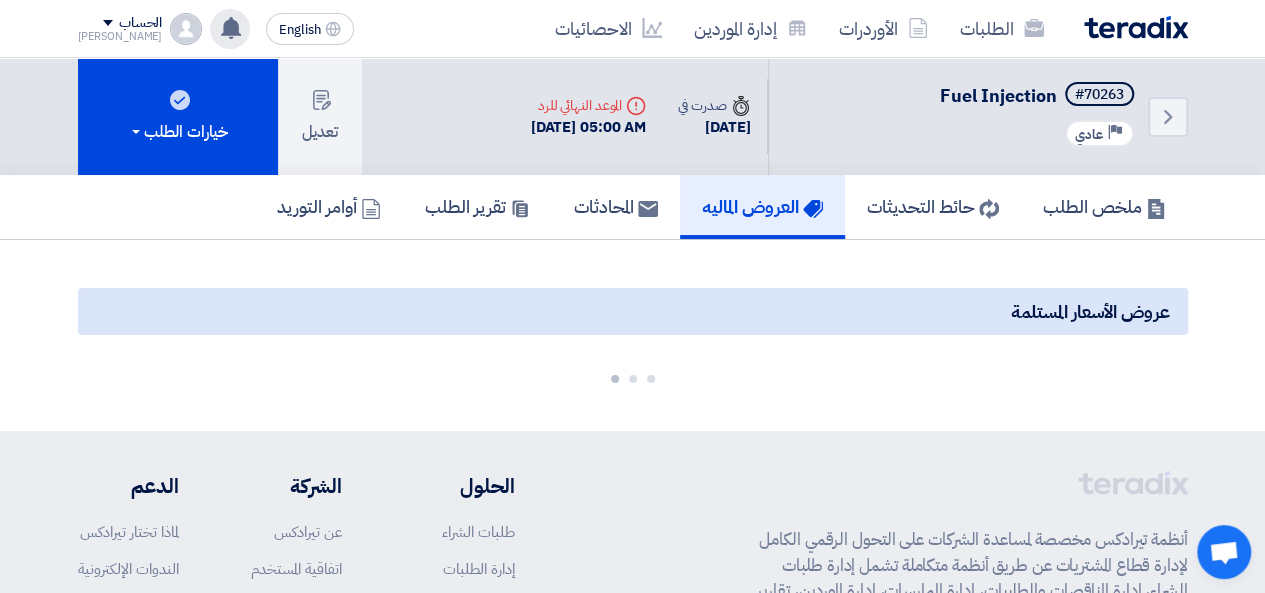 click 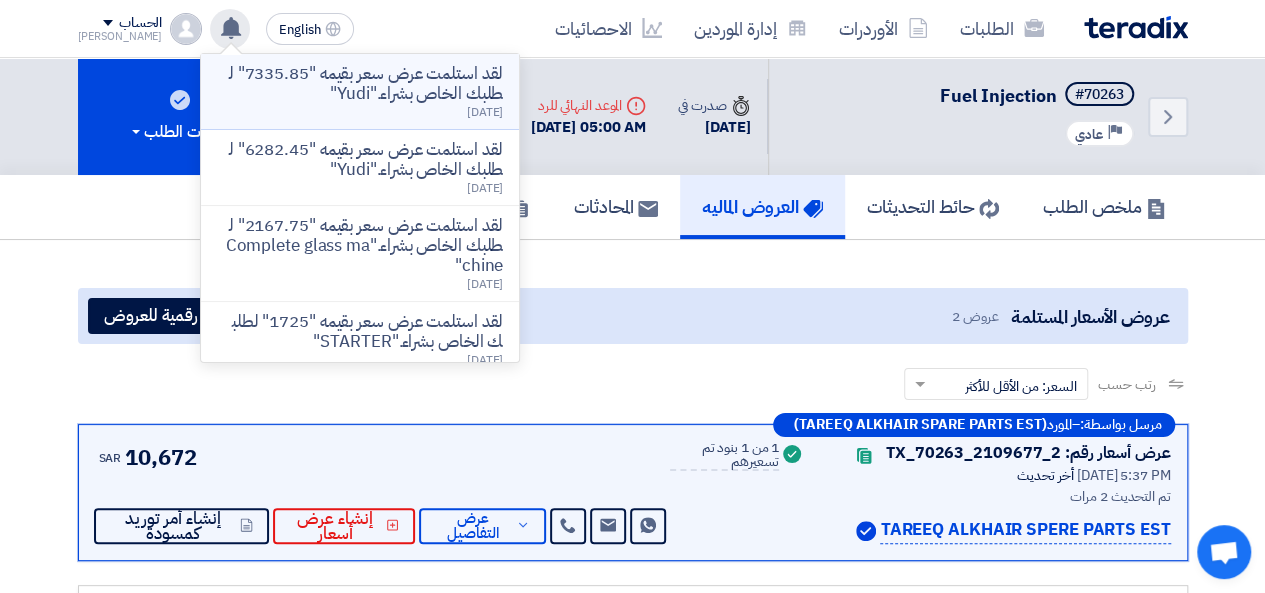 click on "لقد استلمت عرض سعر بقيمه  "7335.85"  لطلبك الخاص بشراء."Yudi"" 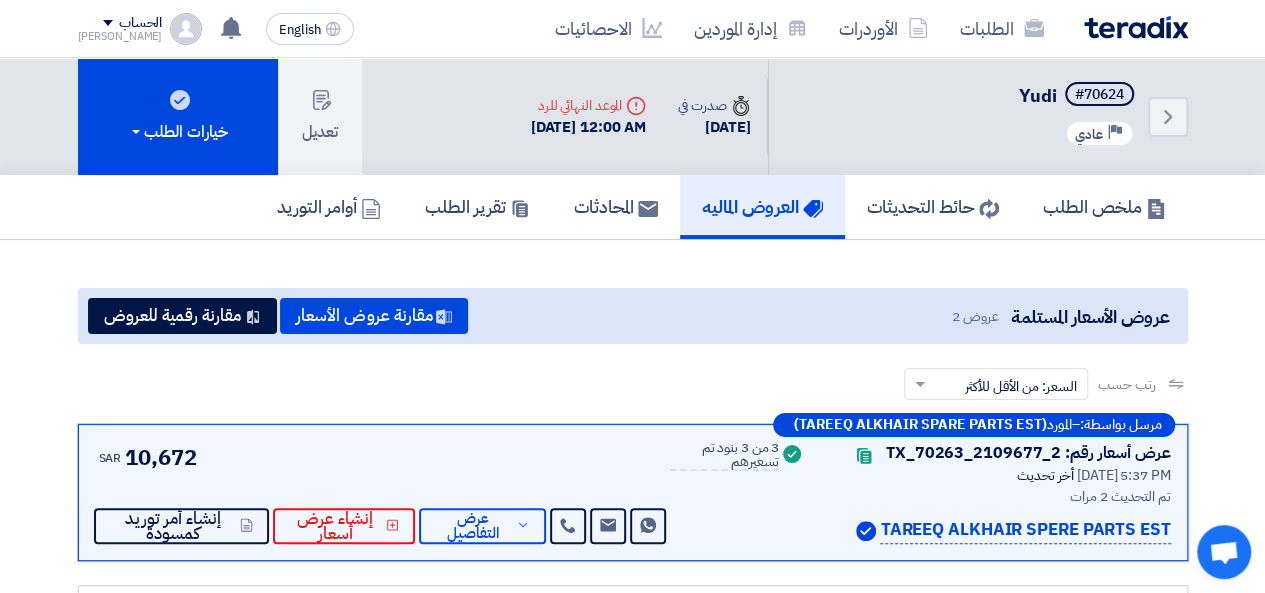 scroll, scrollTop: 333, scrollLeft: 0, axis: vertical 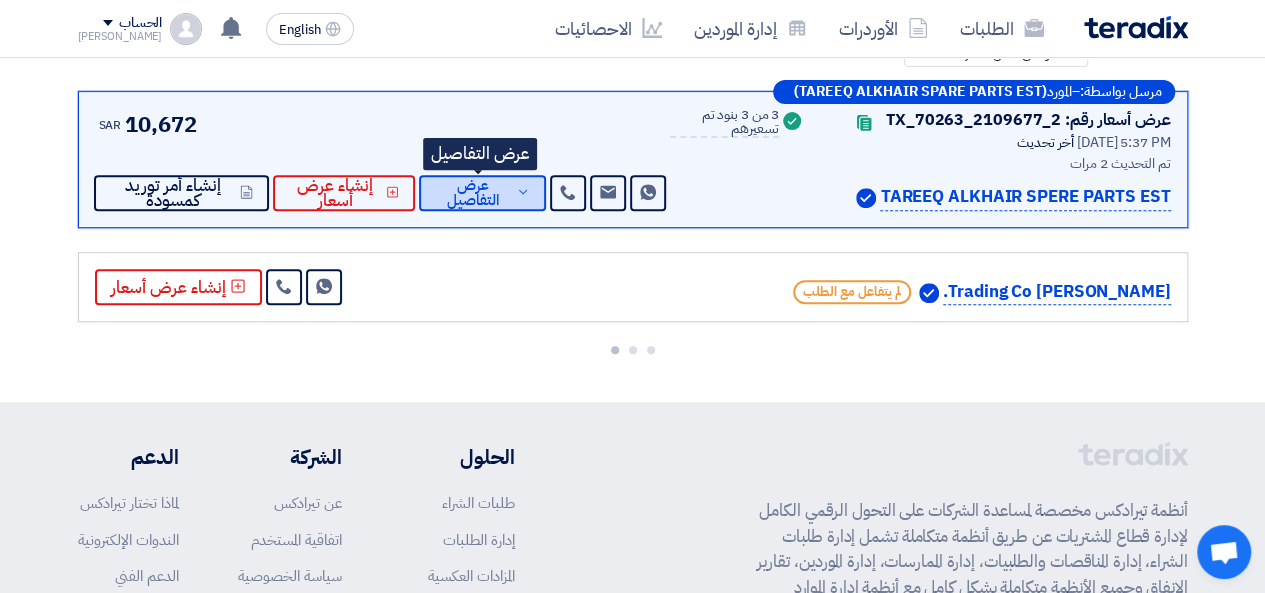 click on "عرض التفاصيل" at bounding box center (473, 193) 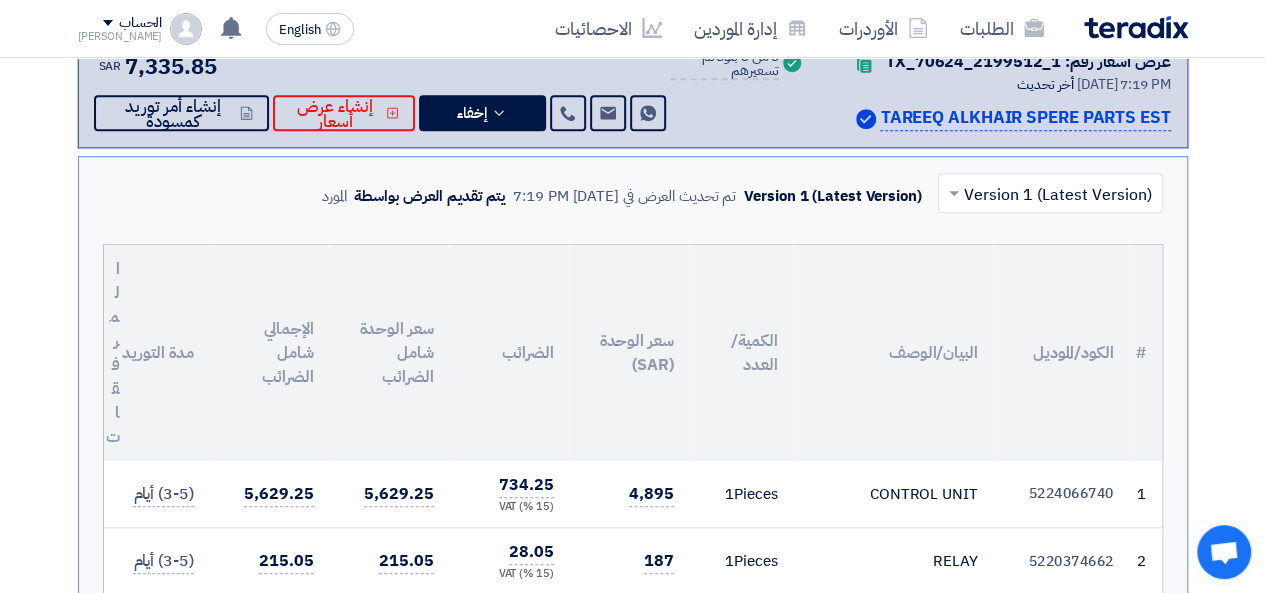 scroll, scrollTop: 221, scrollLeft: 0, axis: vertical 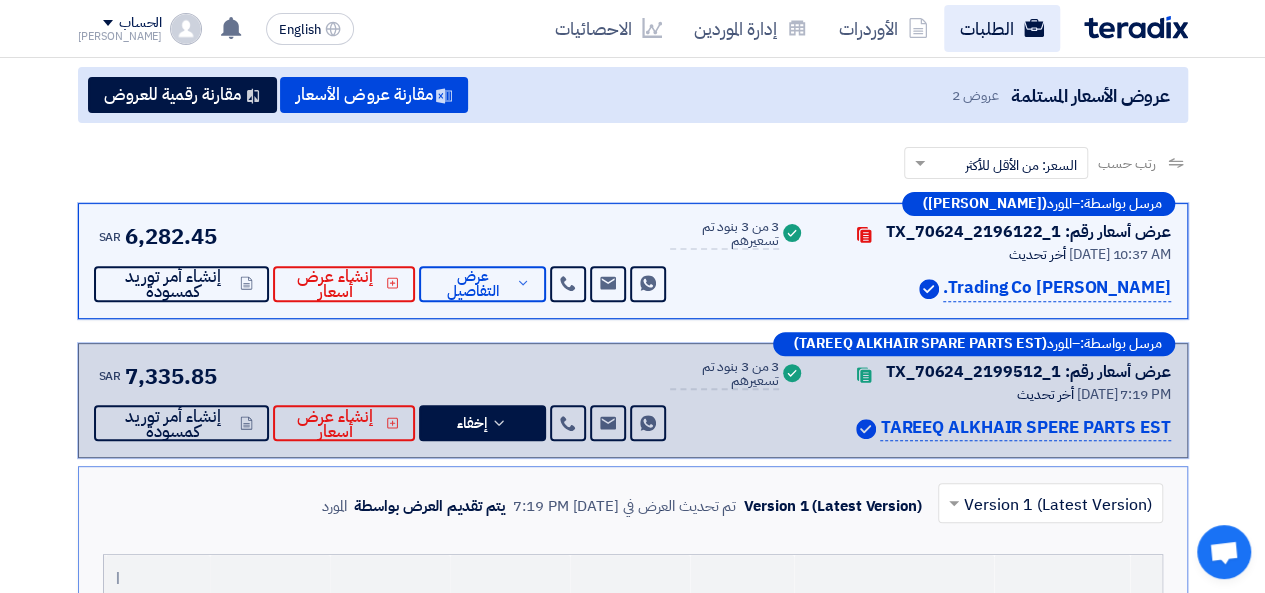click on "الطلبات" 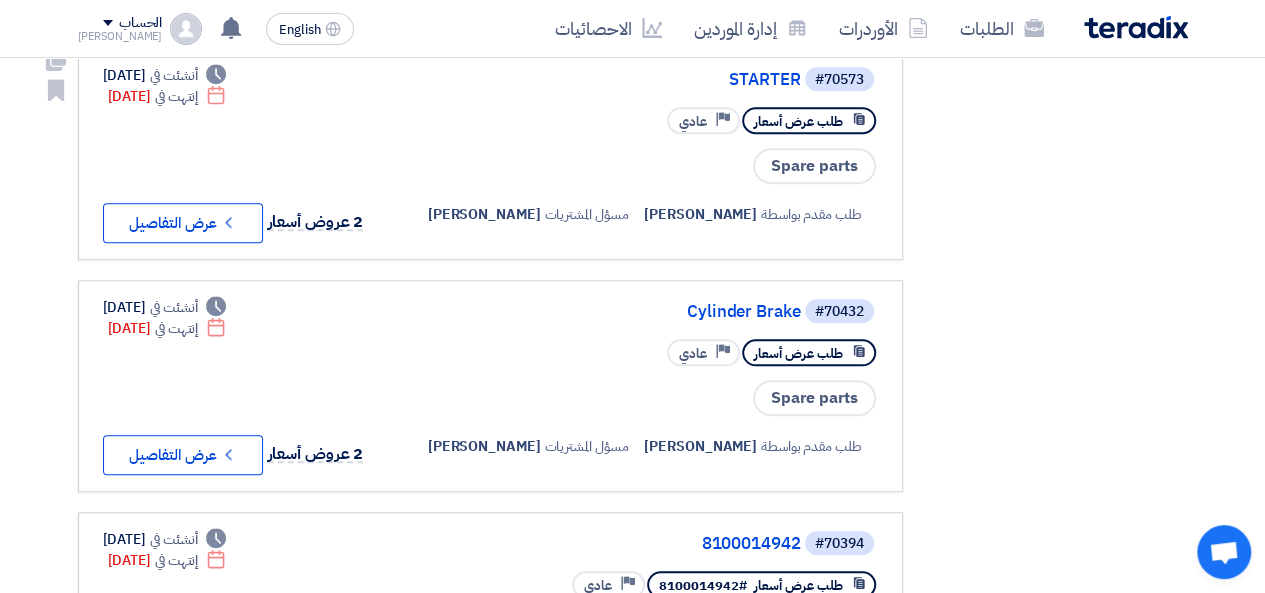 scroll, scrollTop: 0, scrollLeft: 0, axis: both 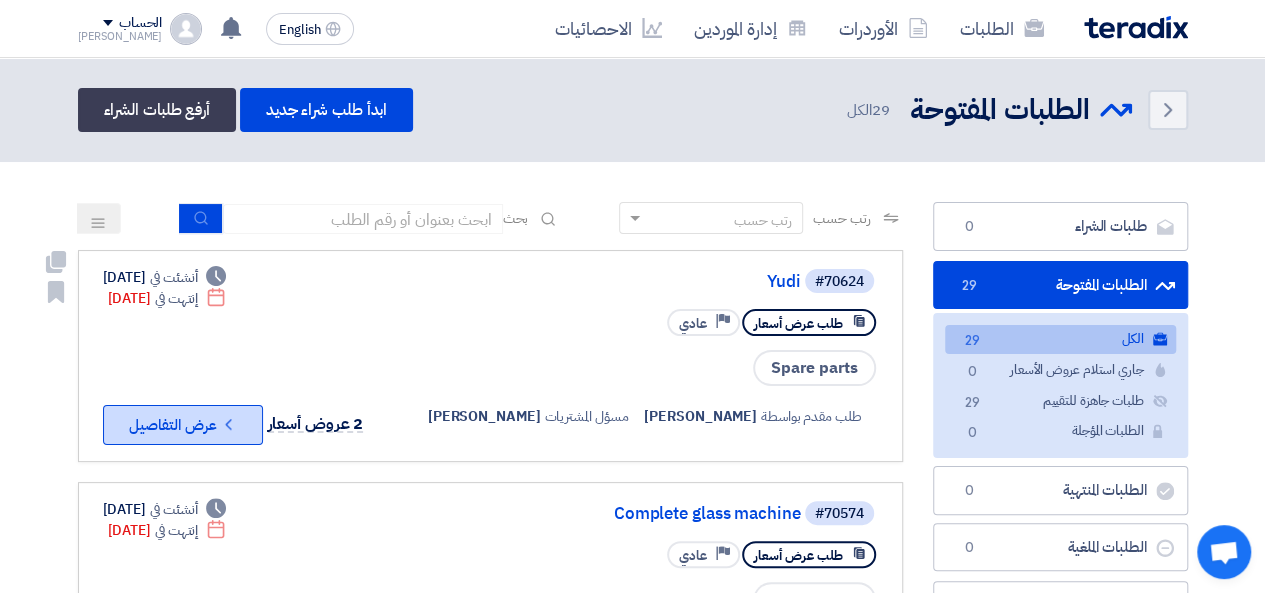 click on "Check details
عرض التفاصيل" 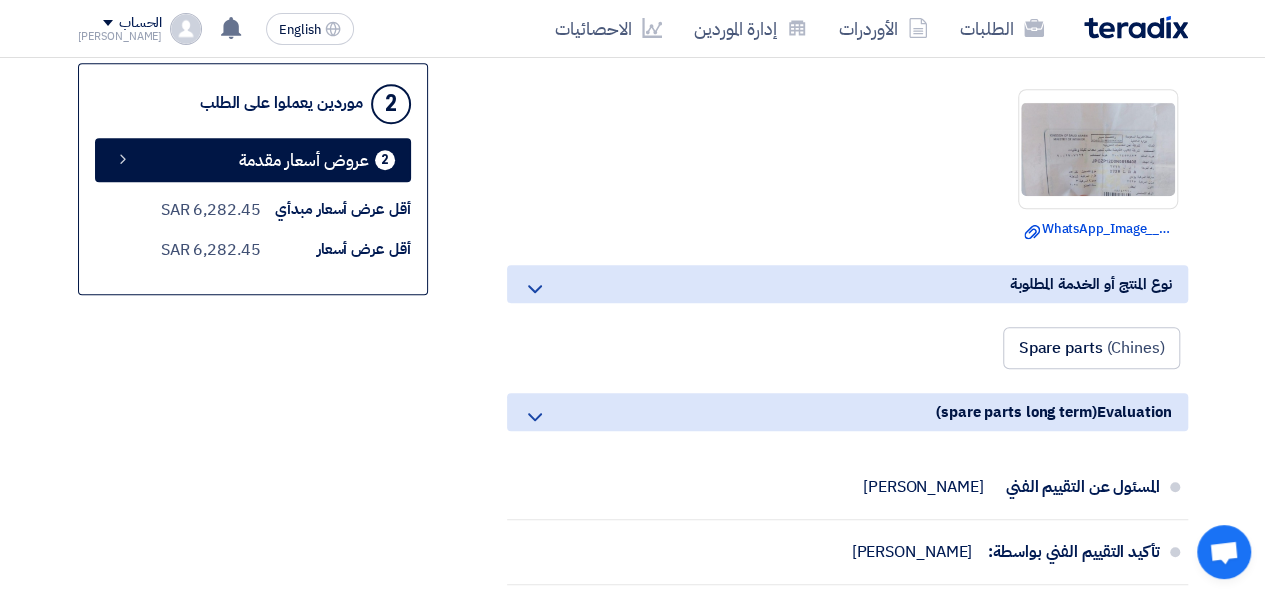 scroll, scrollTop: 333, scrollLeft: 0, axis: vertical 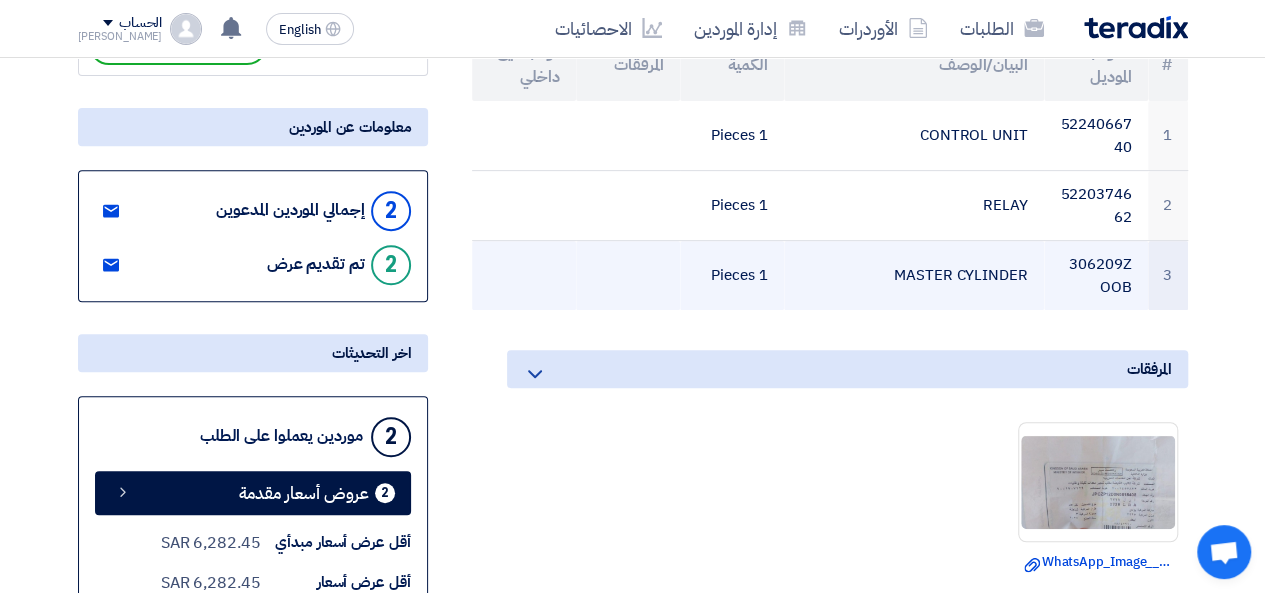 drag, startPoint x: 1071, startPoint y: 260, endPoint x: 1134, endPoint y: 283, distance: 67.06713 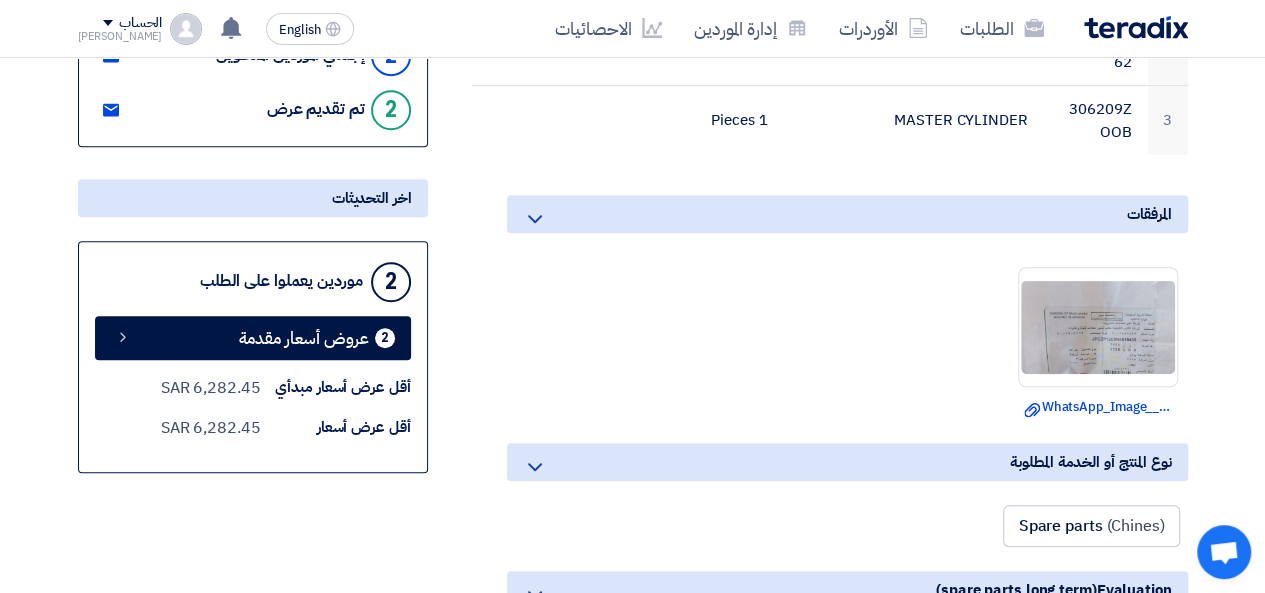 scroll, scrollTop: 333, scrollLeft: 0, axis: vertical 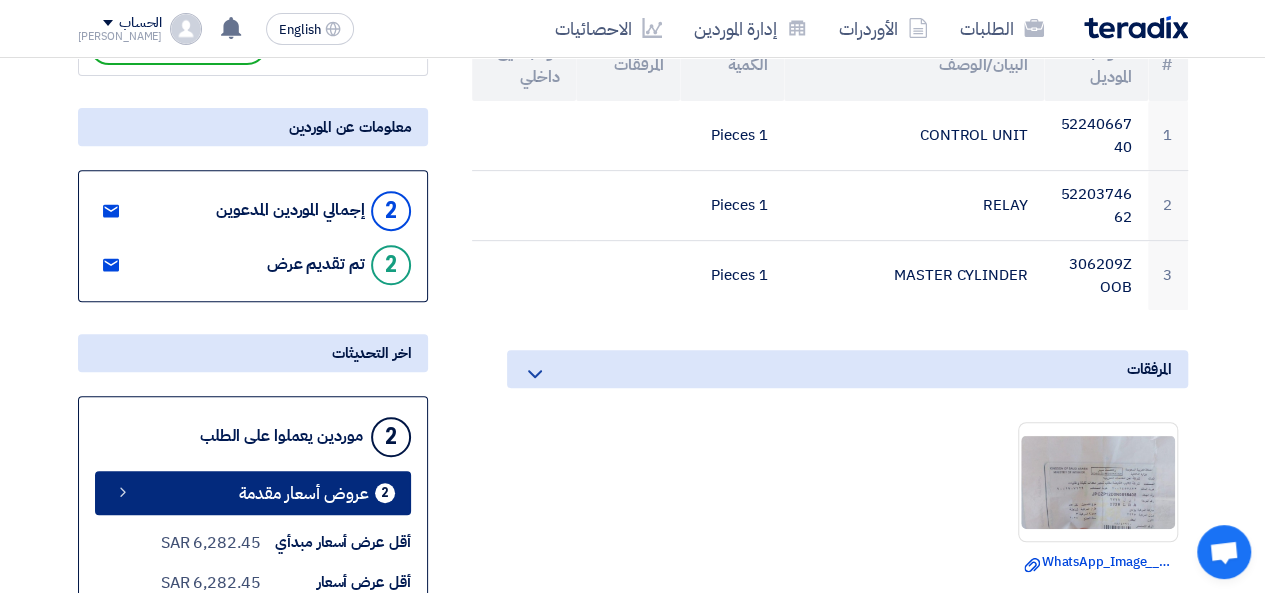 click on "2
عروض أسعار مقدمة" 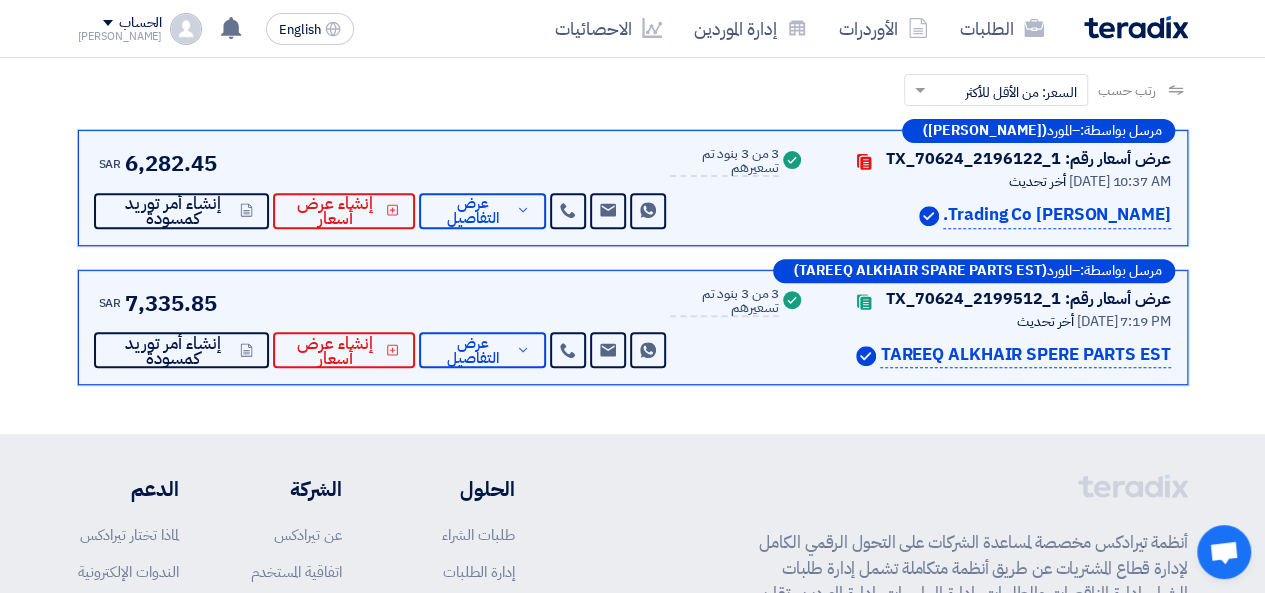 scroll, scrollTop: 341, scrollLeft: 0, axis: vertical 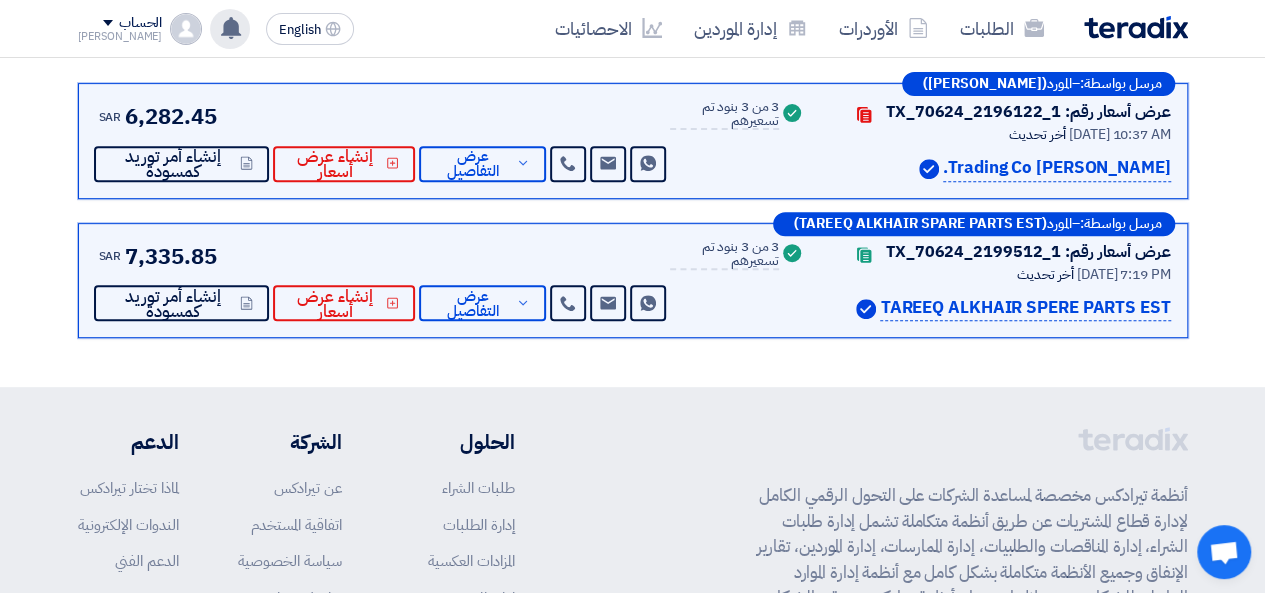 click on "لقد استلمت عرض سعر بقيمه  "7335.85"  لطلبك الخاص بشراء."Yudi"
3 days ago
لقد استلمت عرض سعر بقيمه  "6282.45"  لطلبك الخاص بشراء."Yudi"
4 days ago
6 days ago" 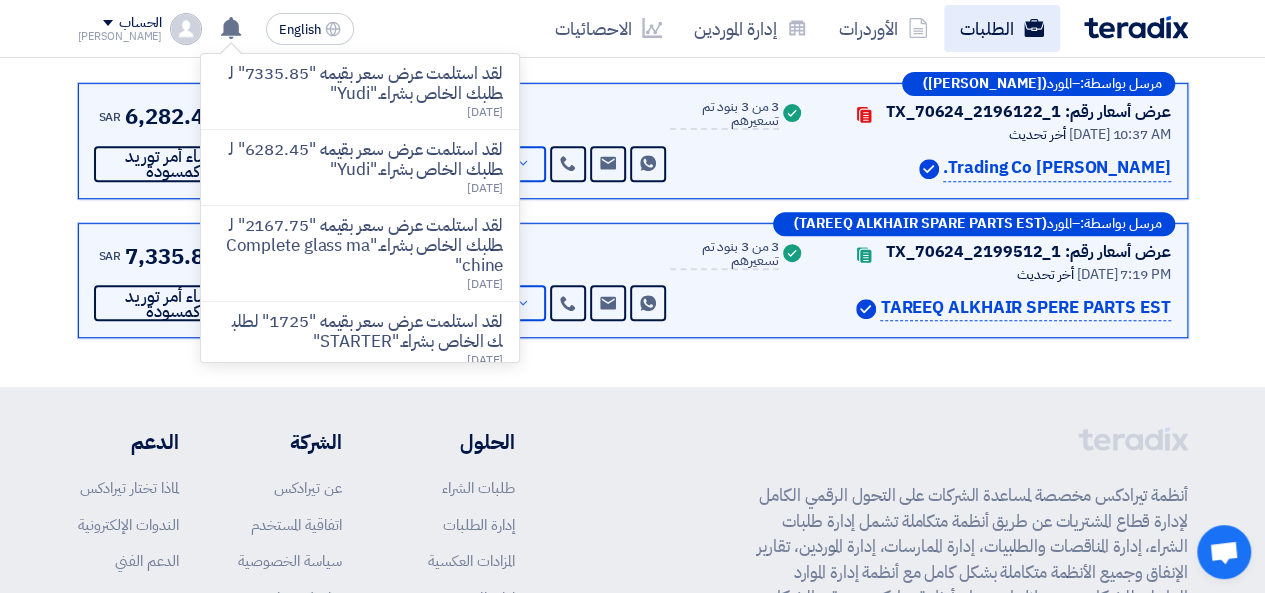 click on "الطلبات" 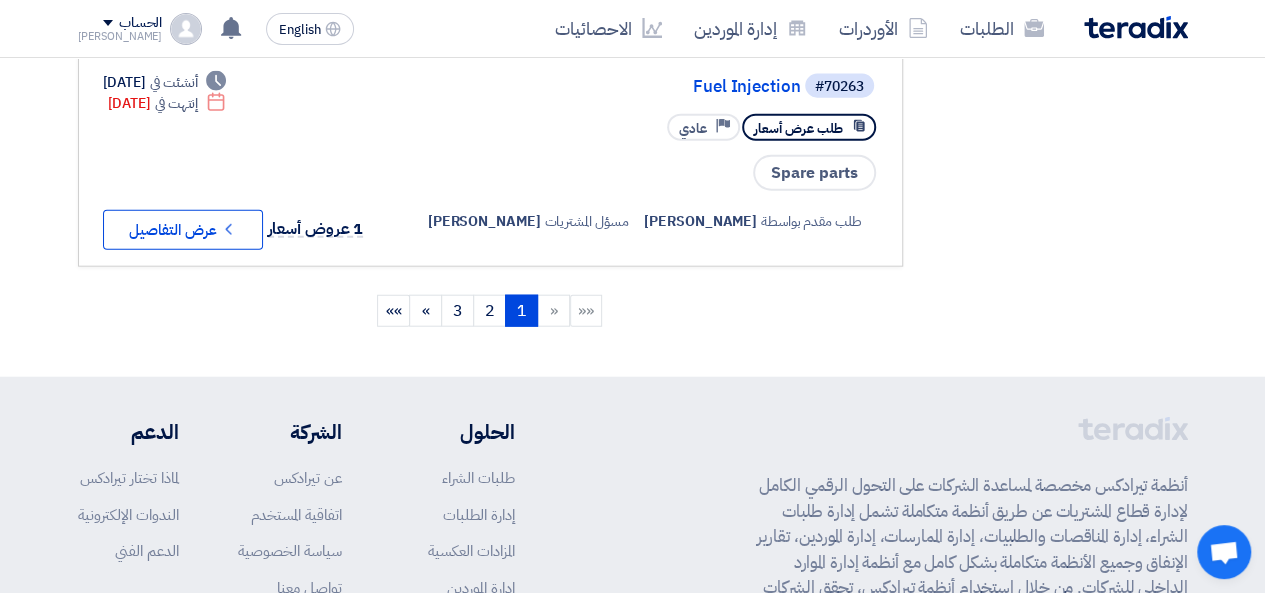 scroll, scrollTop: 2333, scrollLeft: 0, axis: vertical 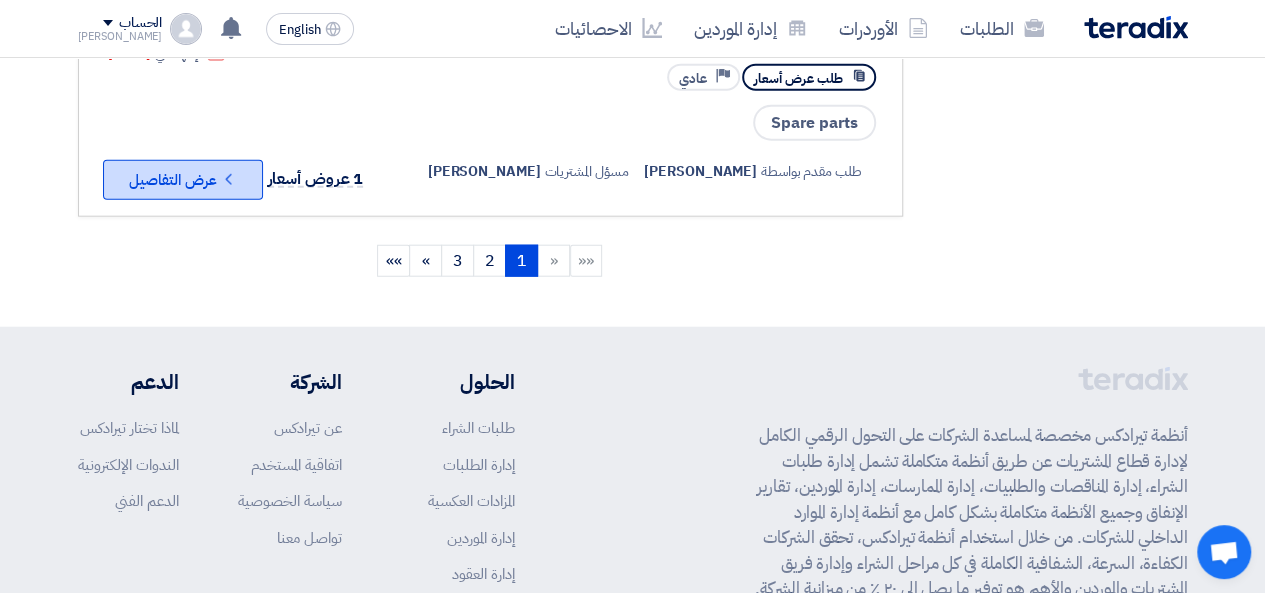 click on "Check details
عرض التفاصيل" 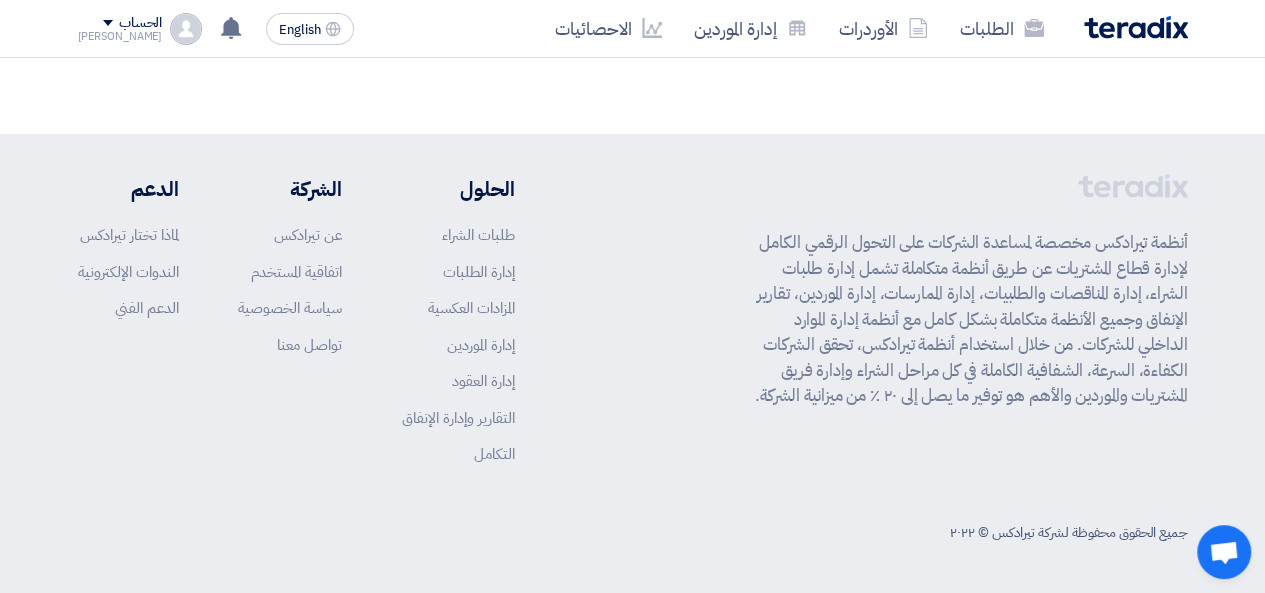 scroll, scrollTop: 0, scrollLeft: 0, axis: both 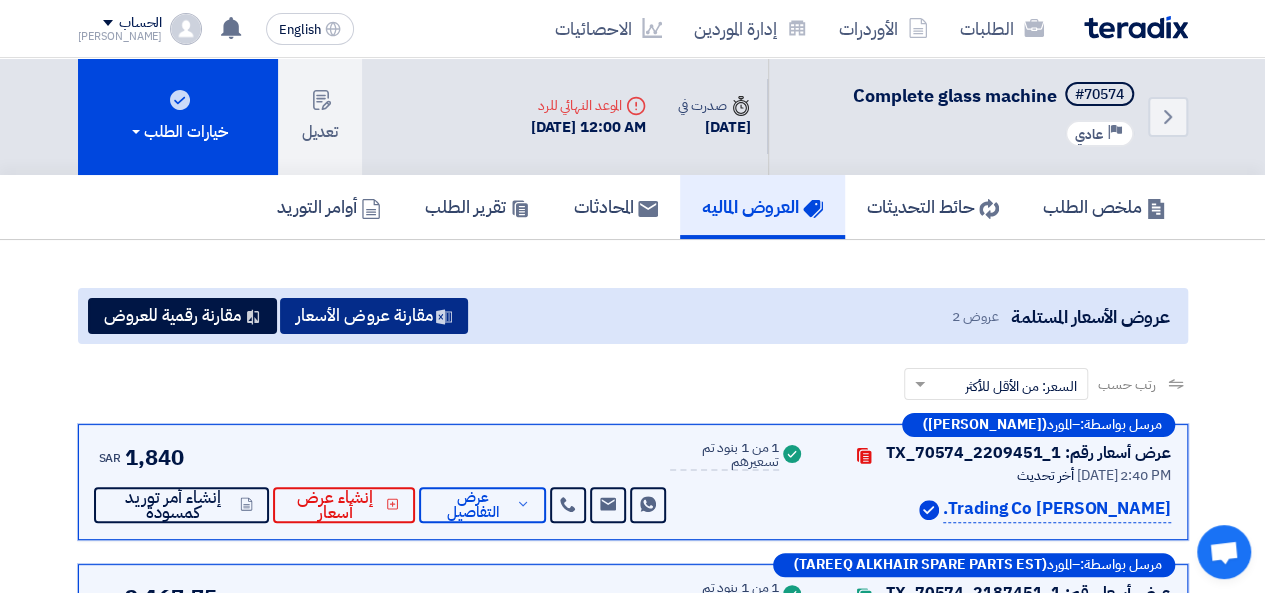click on "مقارنة عروض الأسعار" 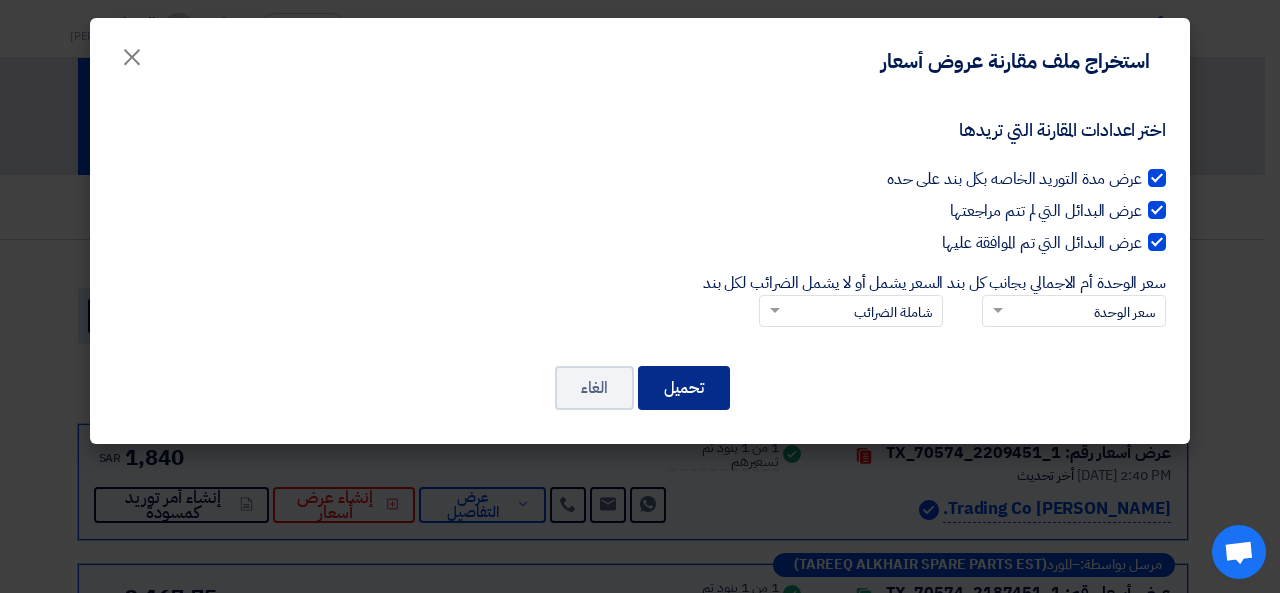 click on "تحميل" 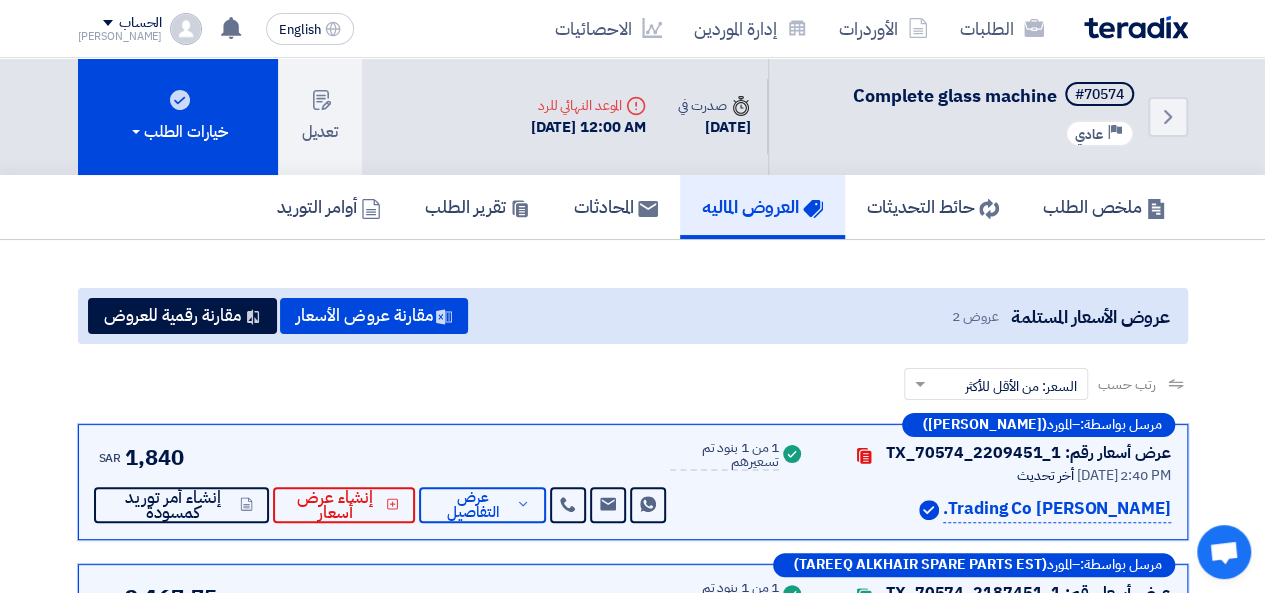 scroll, scrollTop: 333, scrollLeft: 0, axis: vertical 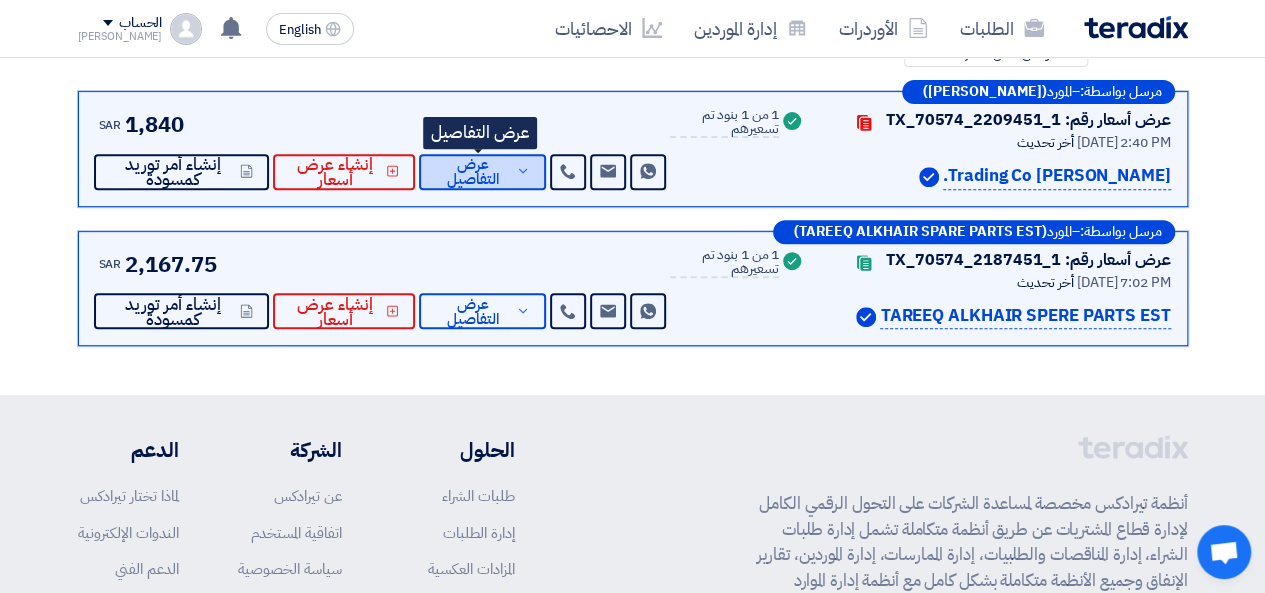 click on "عرض التفاصيل" at bounding box center [473, 172] 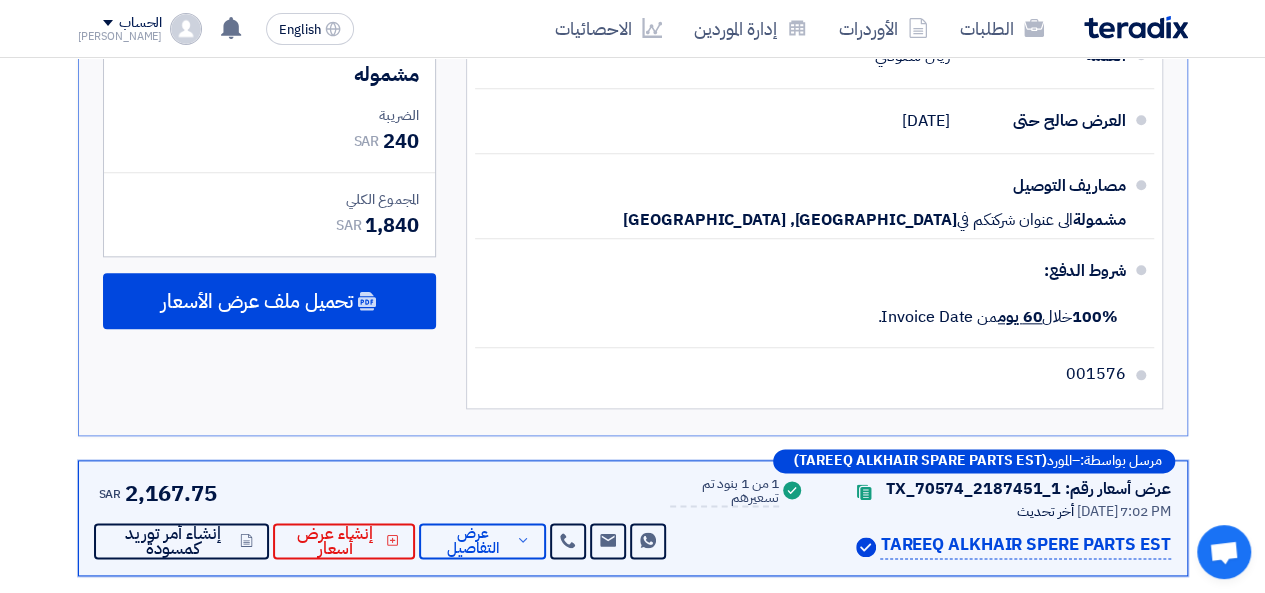 scroll, scrollTop: 1333, scrollLeft: 0, axis: vertical 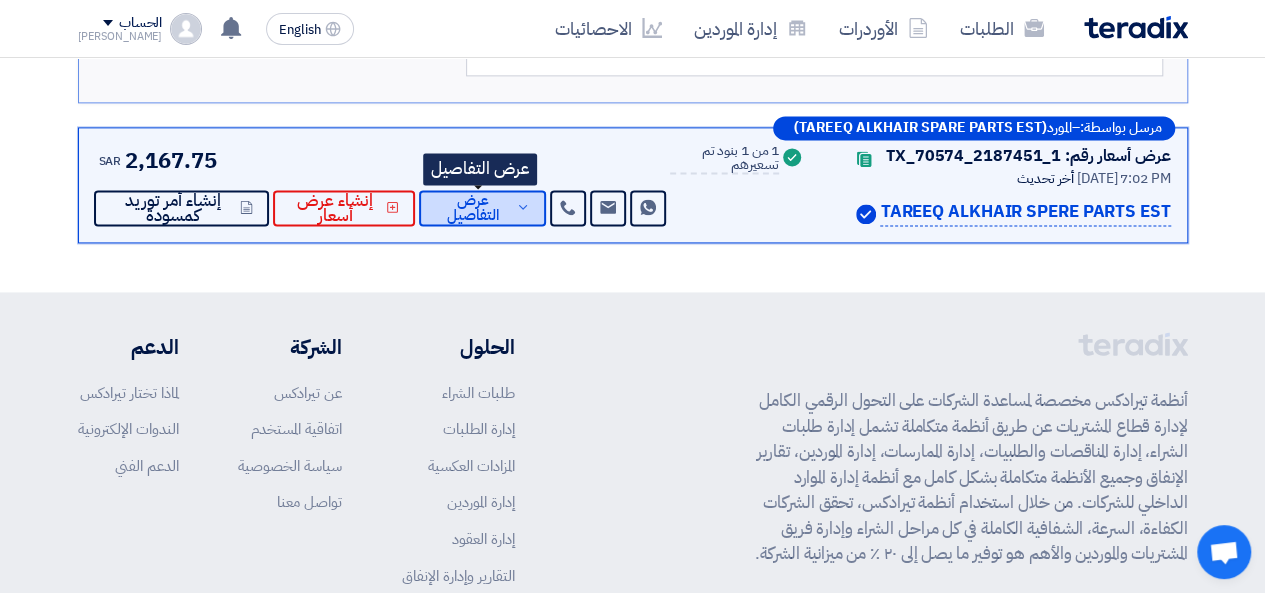 click on "عرض التفاصيل" at bounding box center (473, 208) 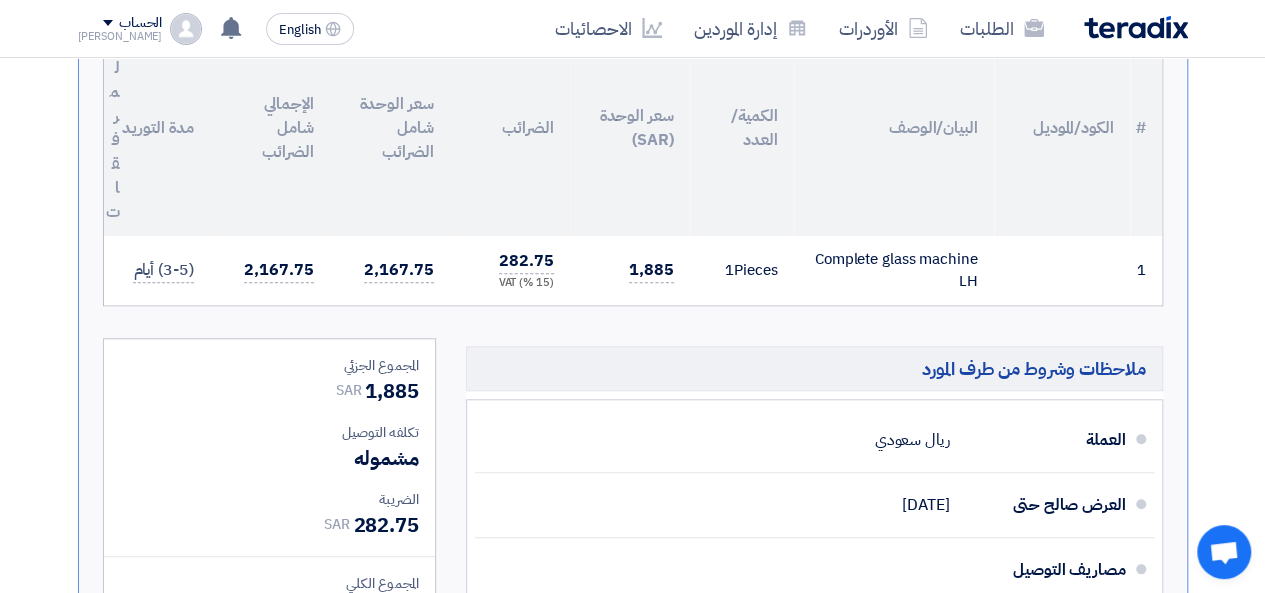 scroll, scrollTop: 422, scrollLeft: 0, axis: vertical 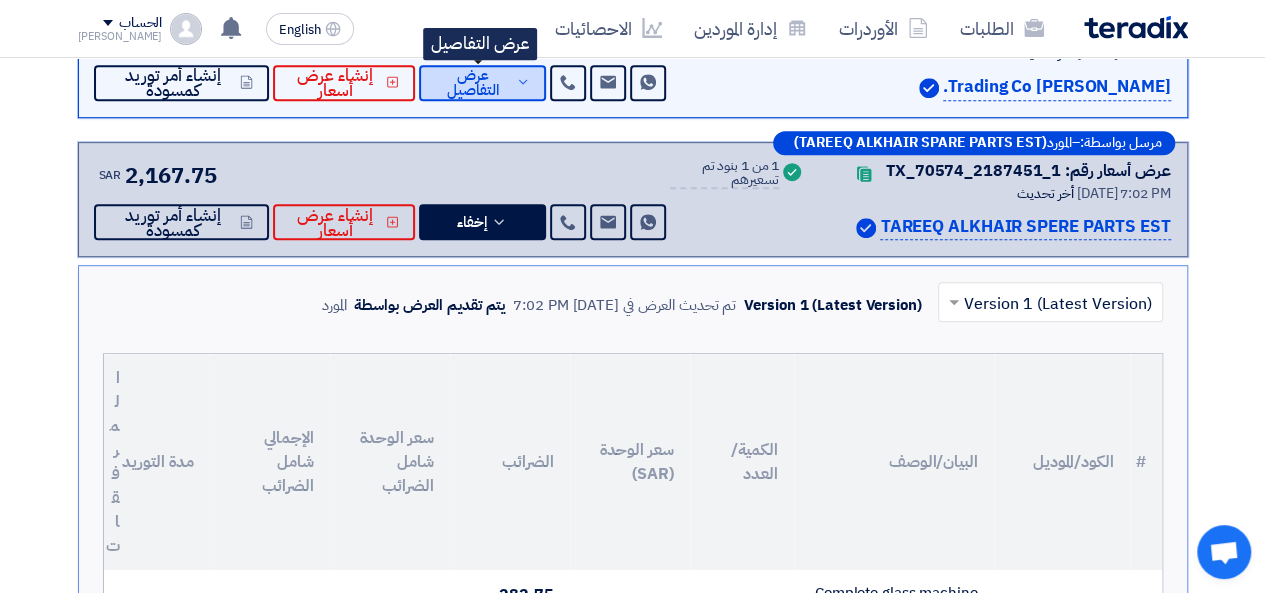click on "عرض التفاصيل" at bounding box center (473, 83) 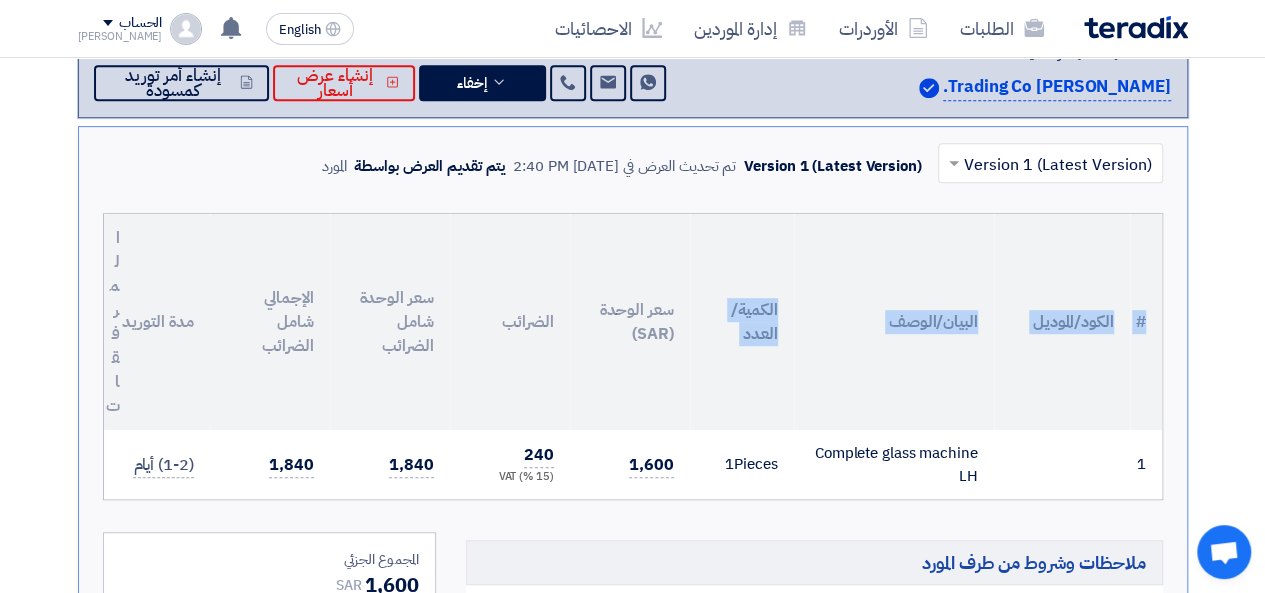 drag, startPoint x: 632, startPoint y: 217, endPoint x: 670, endPoint y: 261, distance: 58.137768 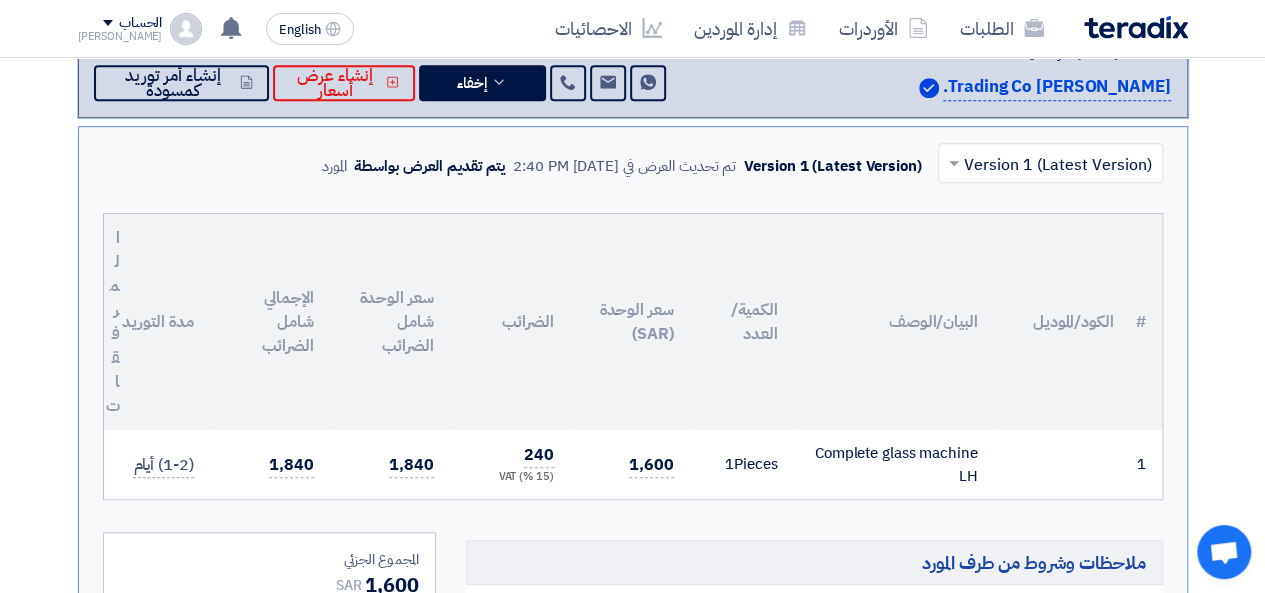 click on "Complete glass machine LH" at bounding box center (894, 464) 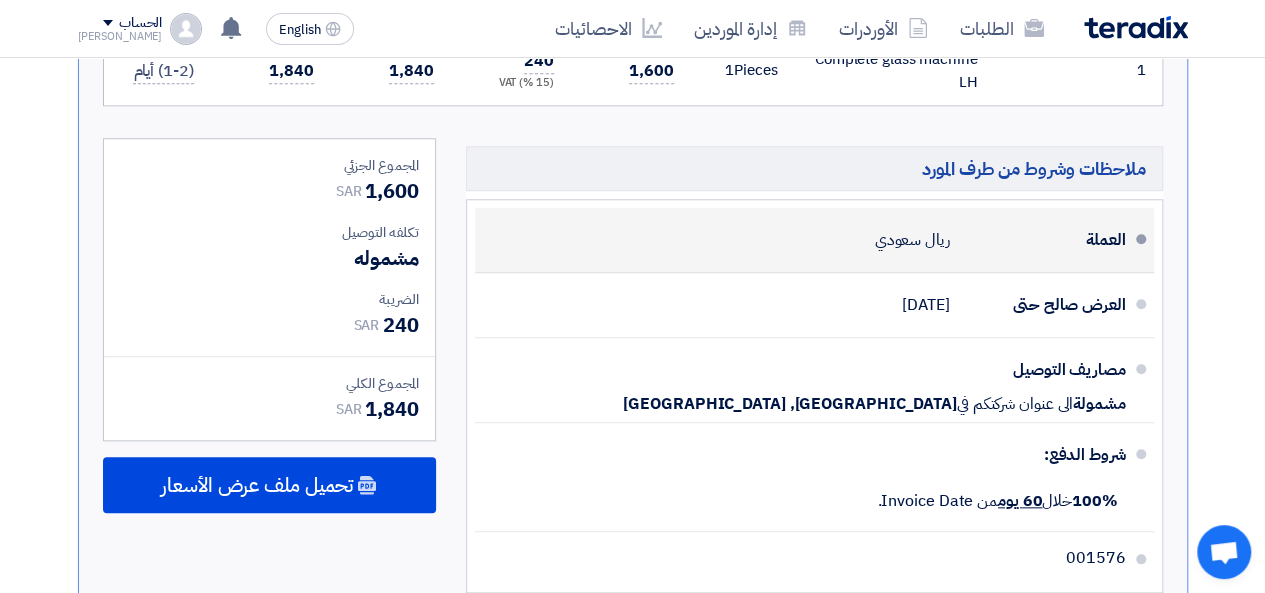 scroll, scrollTop: 483, scrollLeft: 0, axis: vertical 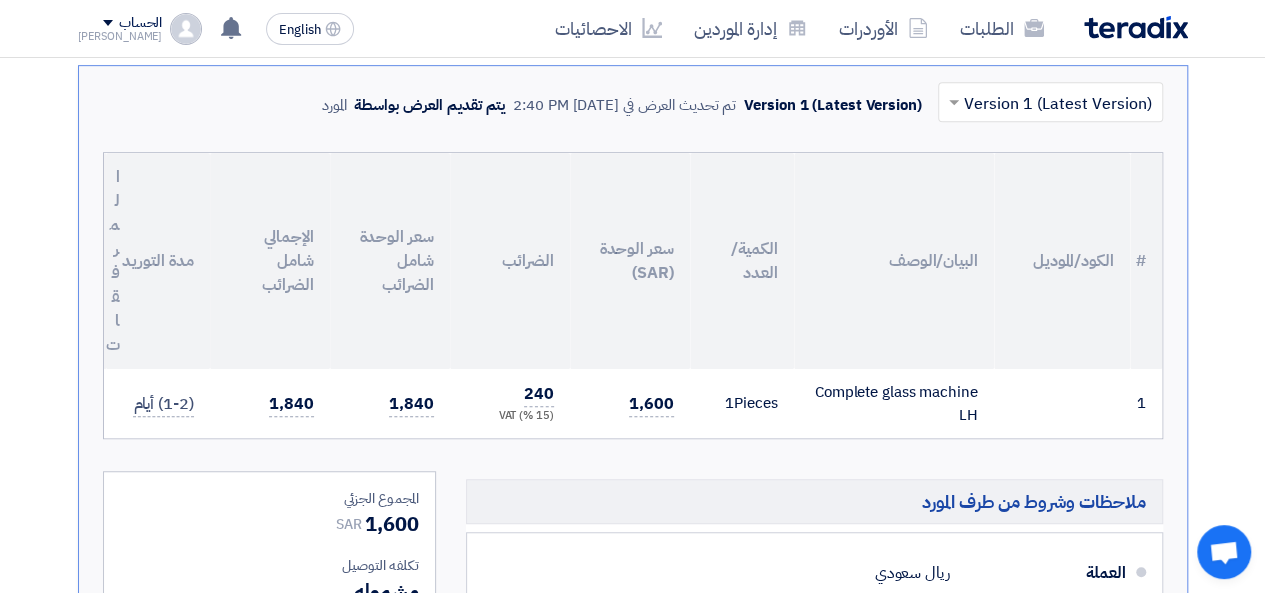click on "Complete glass machine LH" at bounding box center (894, 403) 